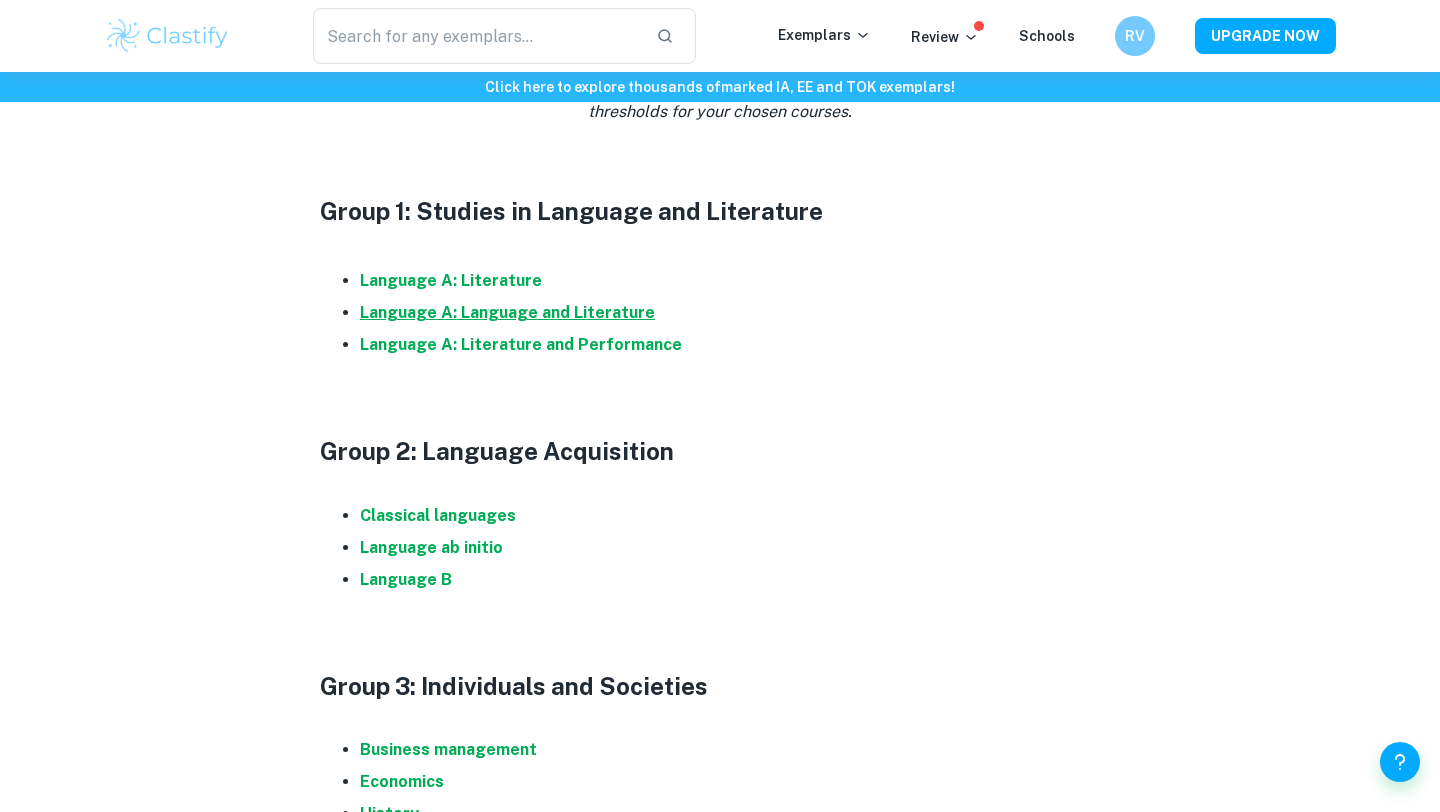 scroll, scrollTop: 1028, scrollLeft: 0, axis: vertical 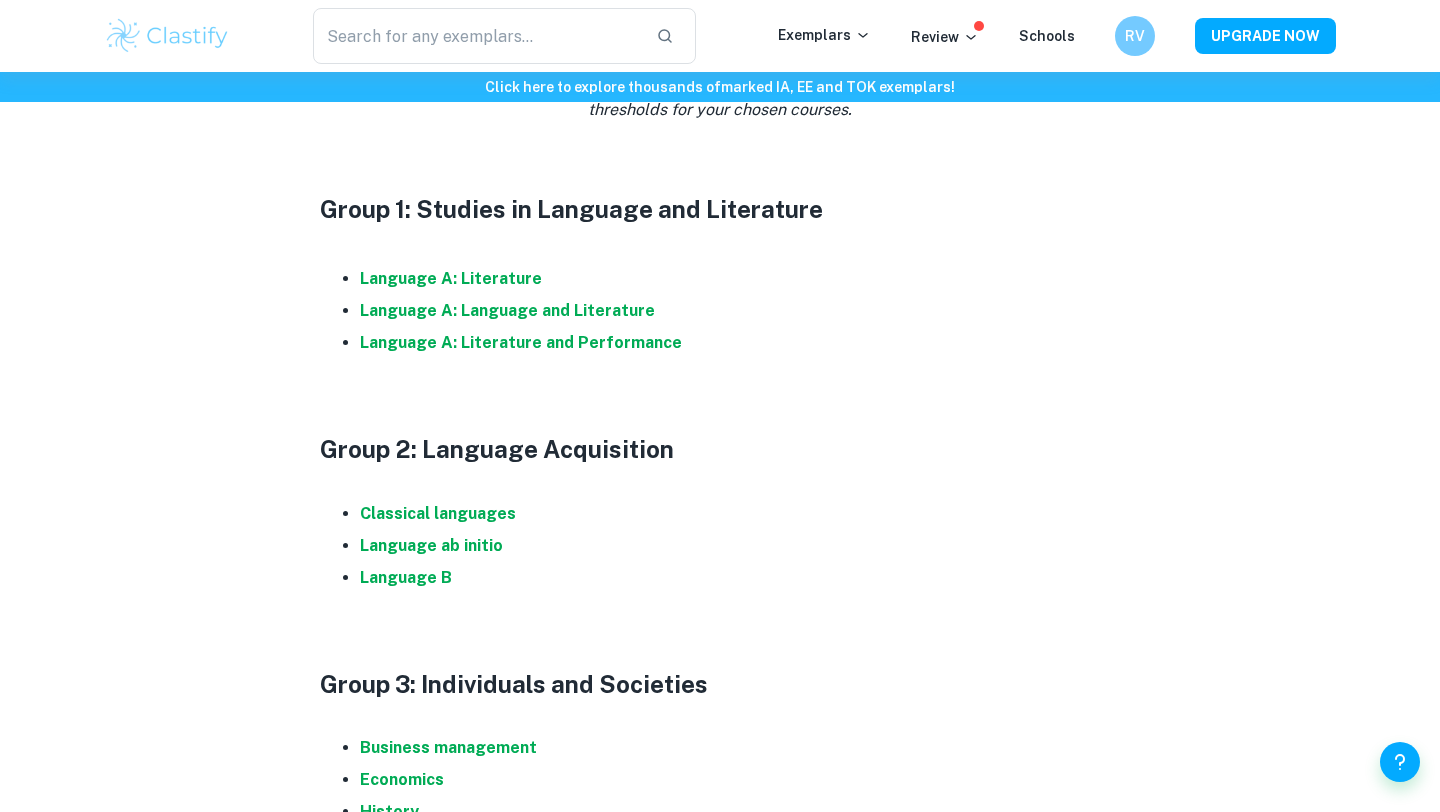 drag, startPoint x: 465, startPoint y: 313, endPoint x: 1243, endPoint y: 1, distance: 838.22906 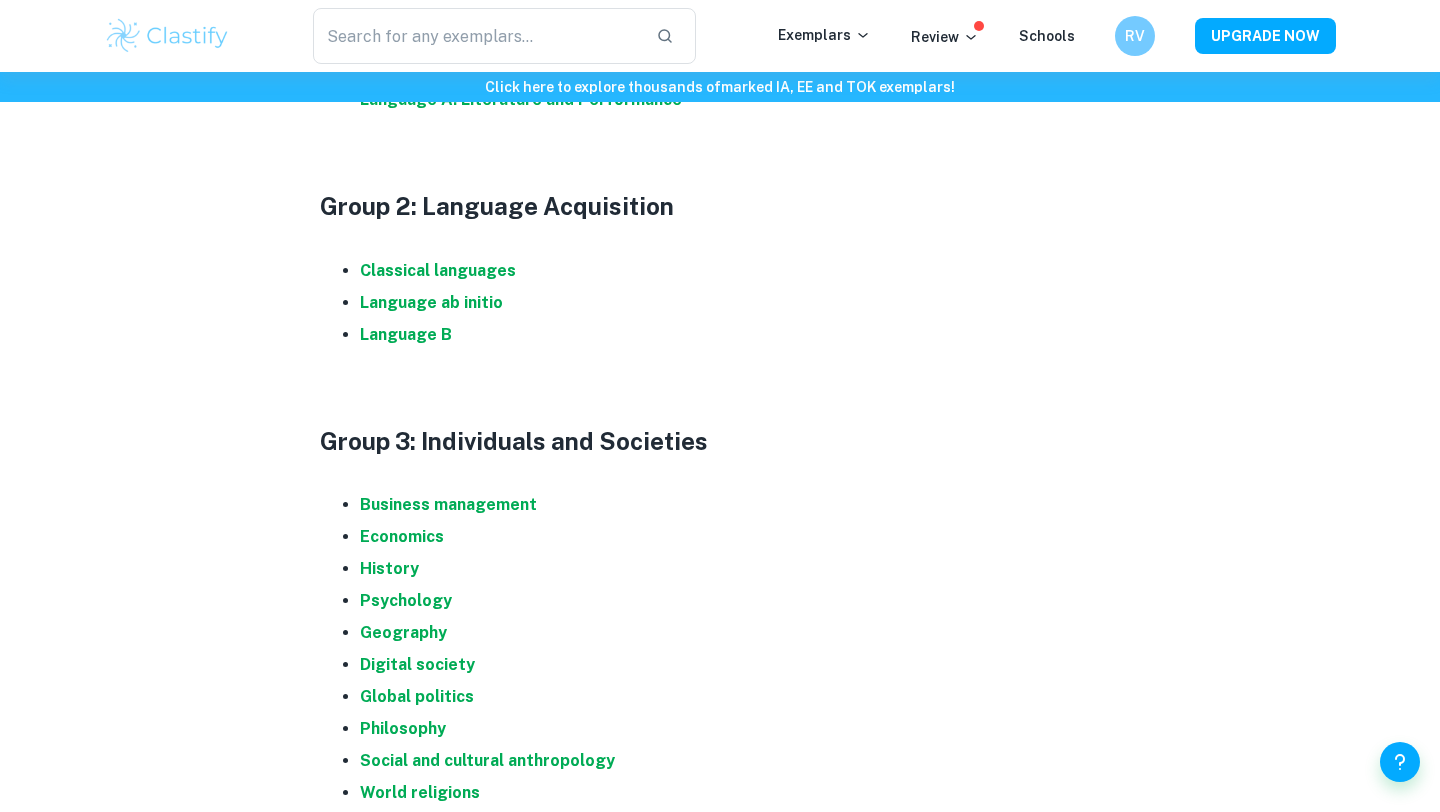 scroll, scrollTop: 1244, scrollLeft: 0, axis: vertical 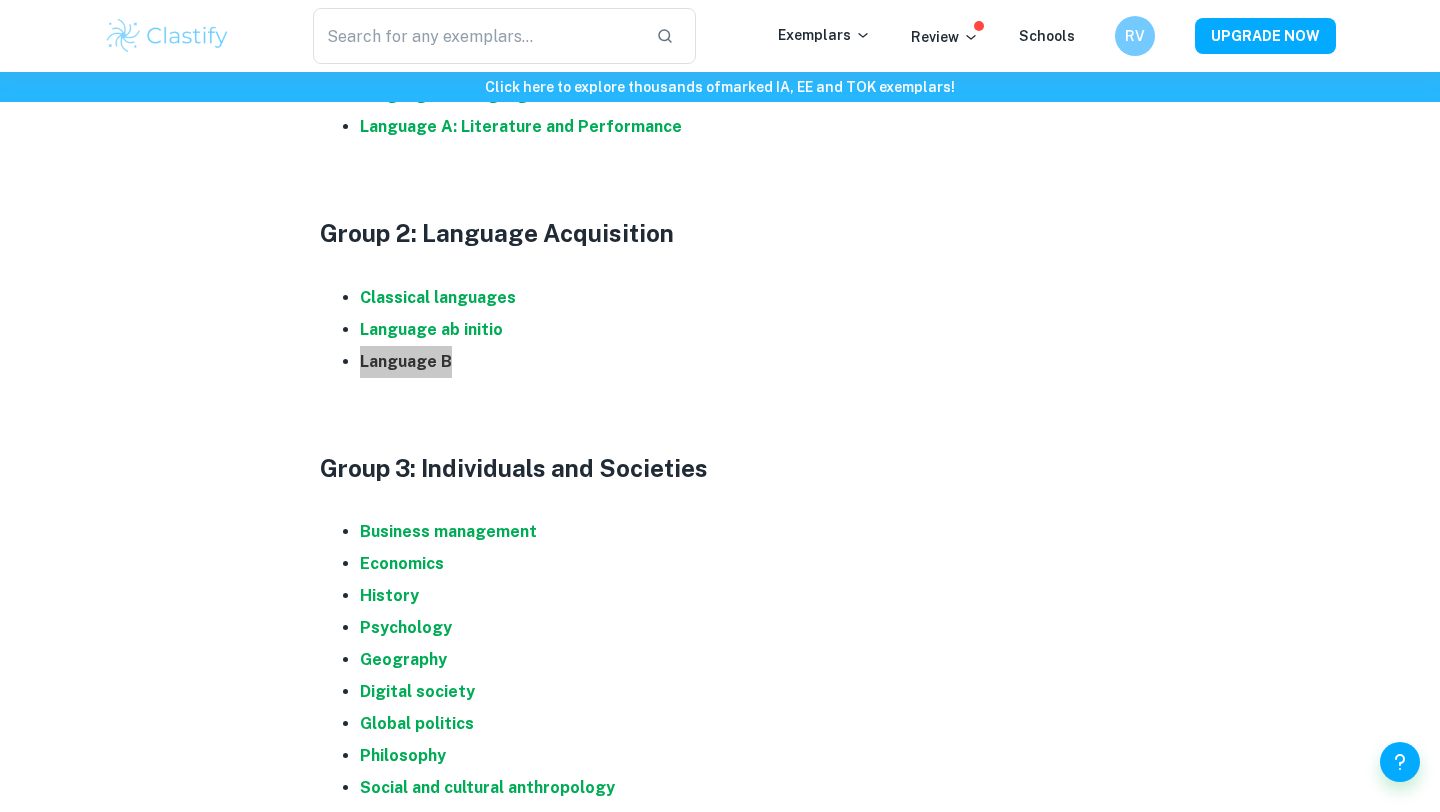 drag, startPoint x: 405, startPoint y: 372, endPoint x: 1122, endPoint y: 4, distance: 805.9237 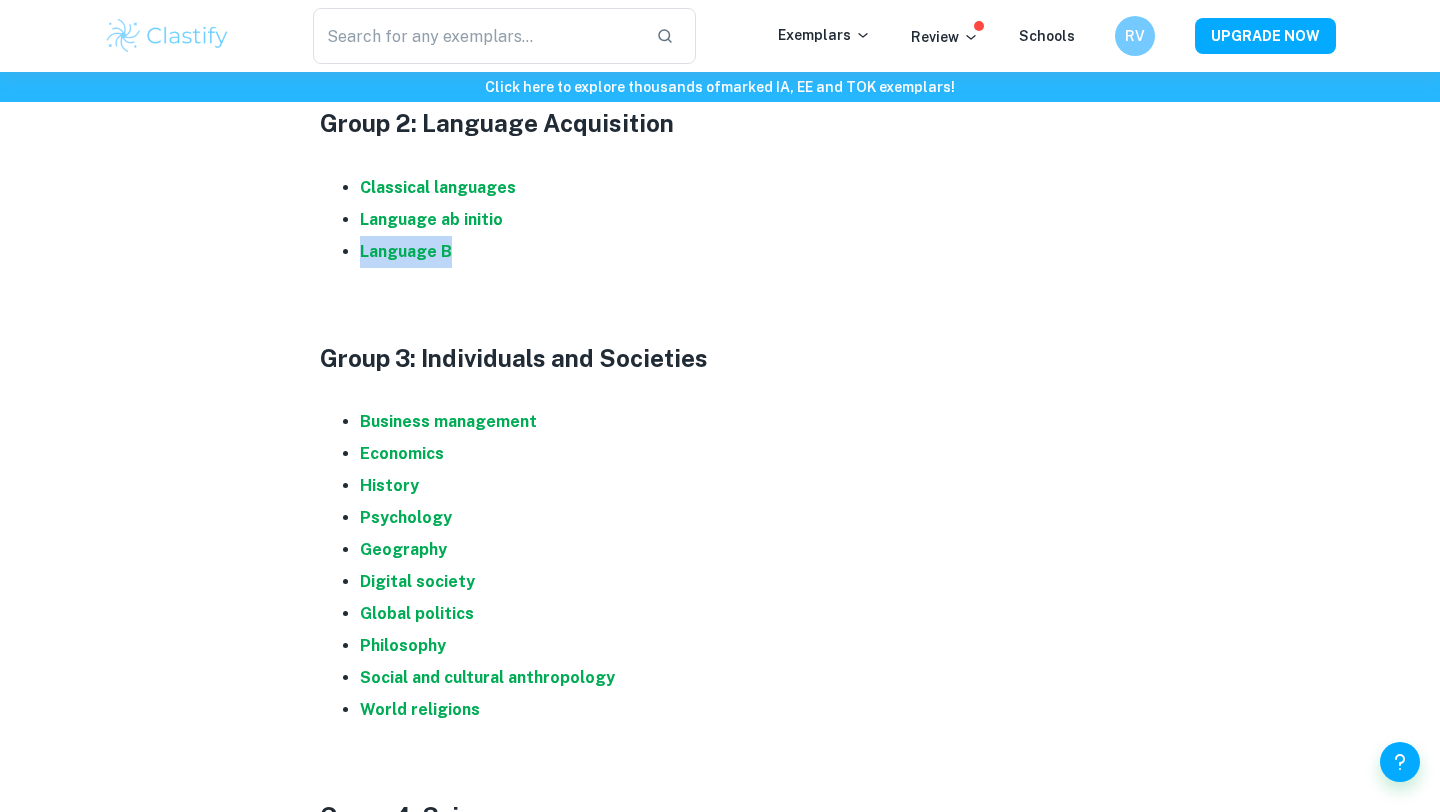scroll, scrollTop: 1418, scrollLeft: 0, axis: vertical 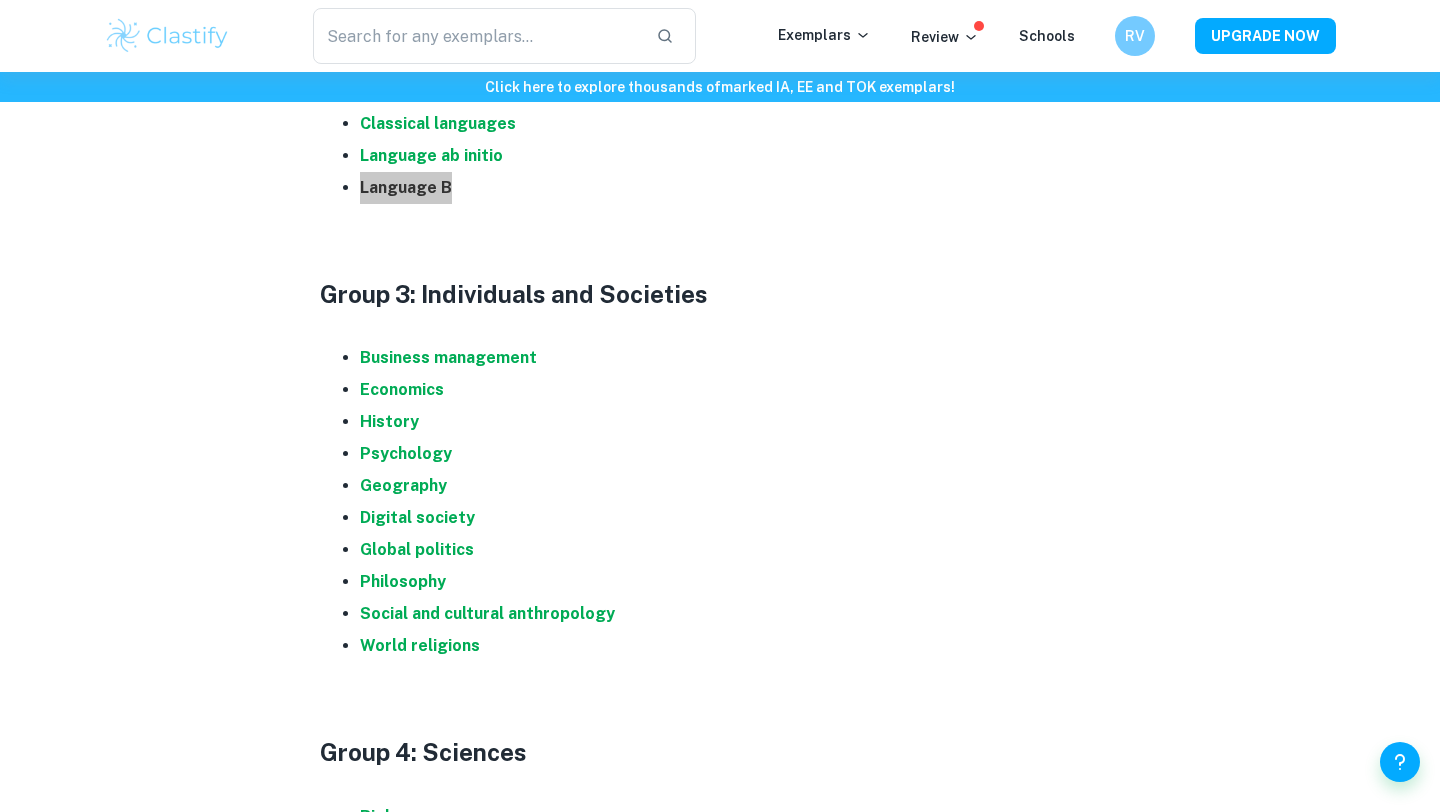 drag, startPoint x: 395, startPoint y: 386, endPoint x: 1101, endPoint y: 7, distance: 801.29706 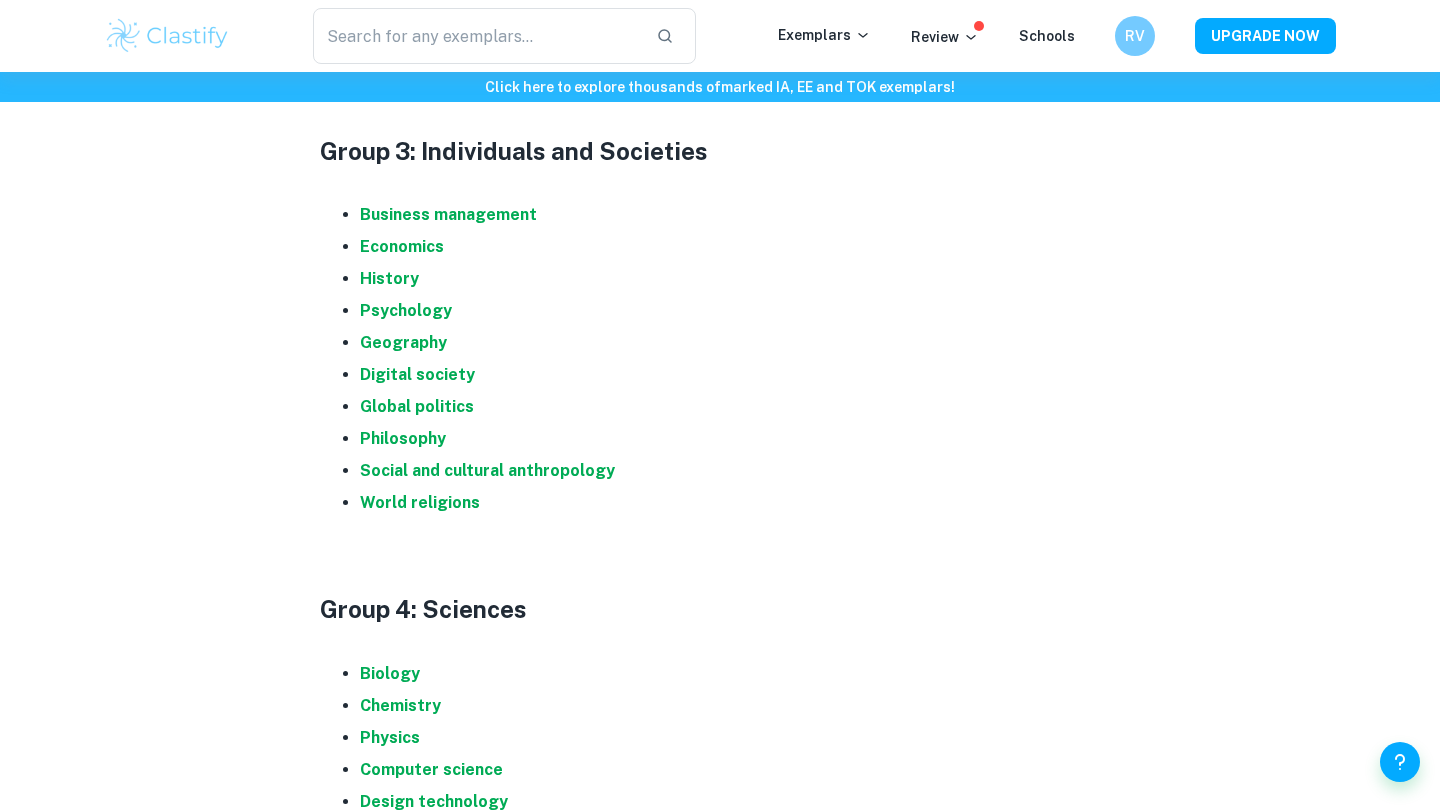 scroll, scrollTop: 1836, scrollLeft: 0, axis: vertical 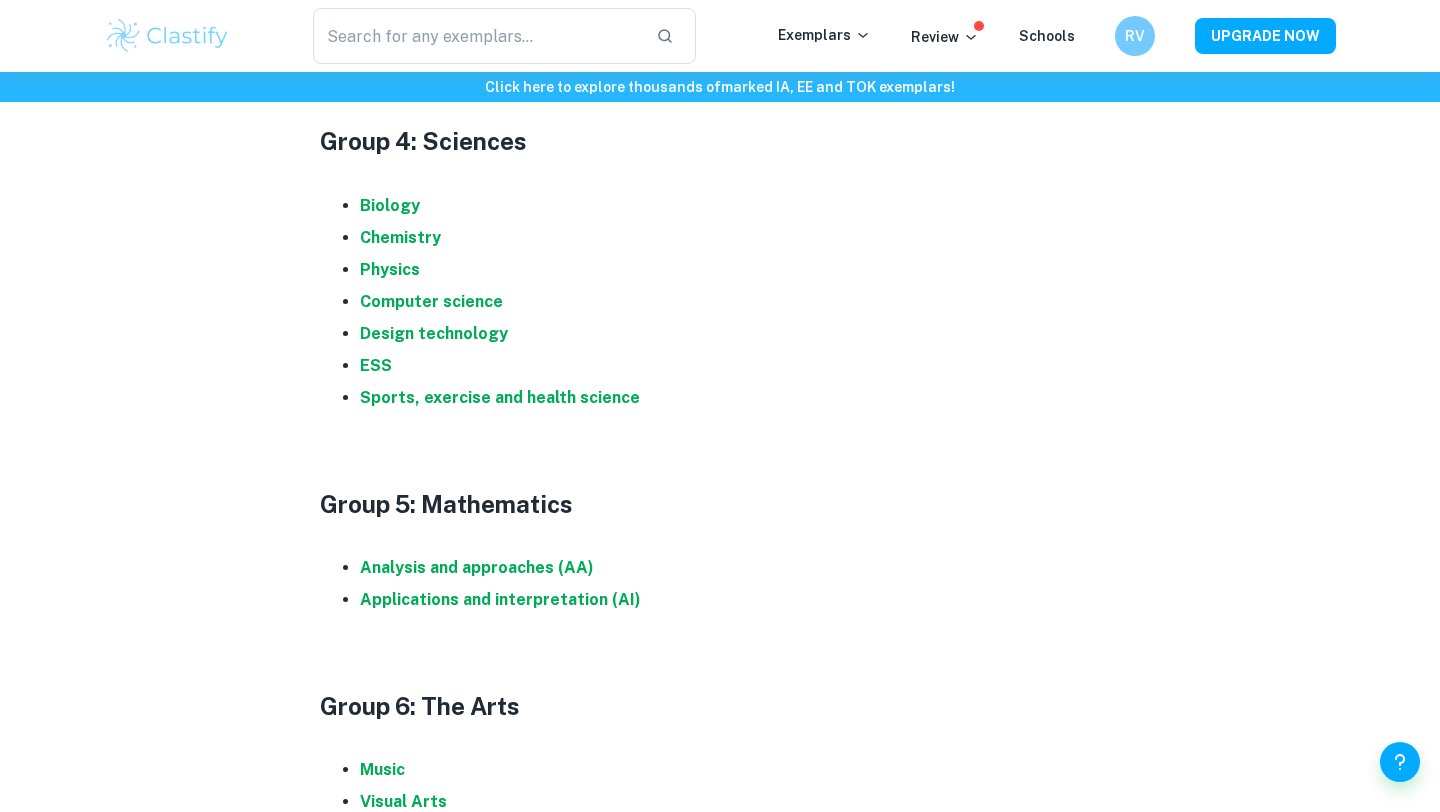 drag, startPoint x: 402, startPoint y: 425, endPoint x: 1216, endPoint y: 6, distance: 915.50916 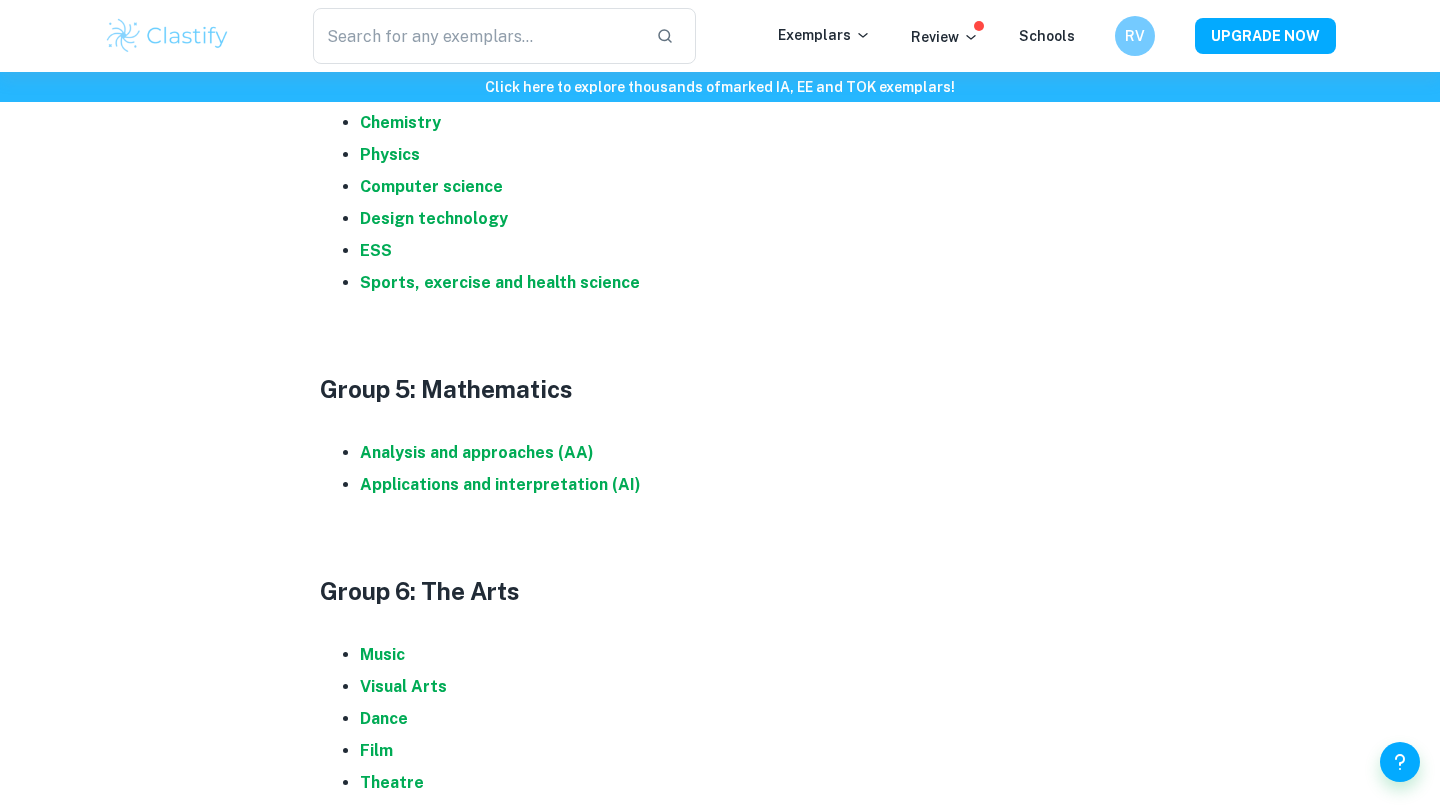 scroll, scrollTop: 2245, scrollLeft: 0, axis: vertical 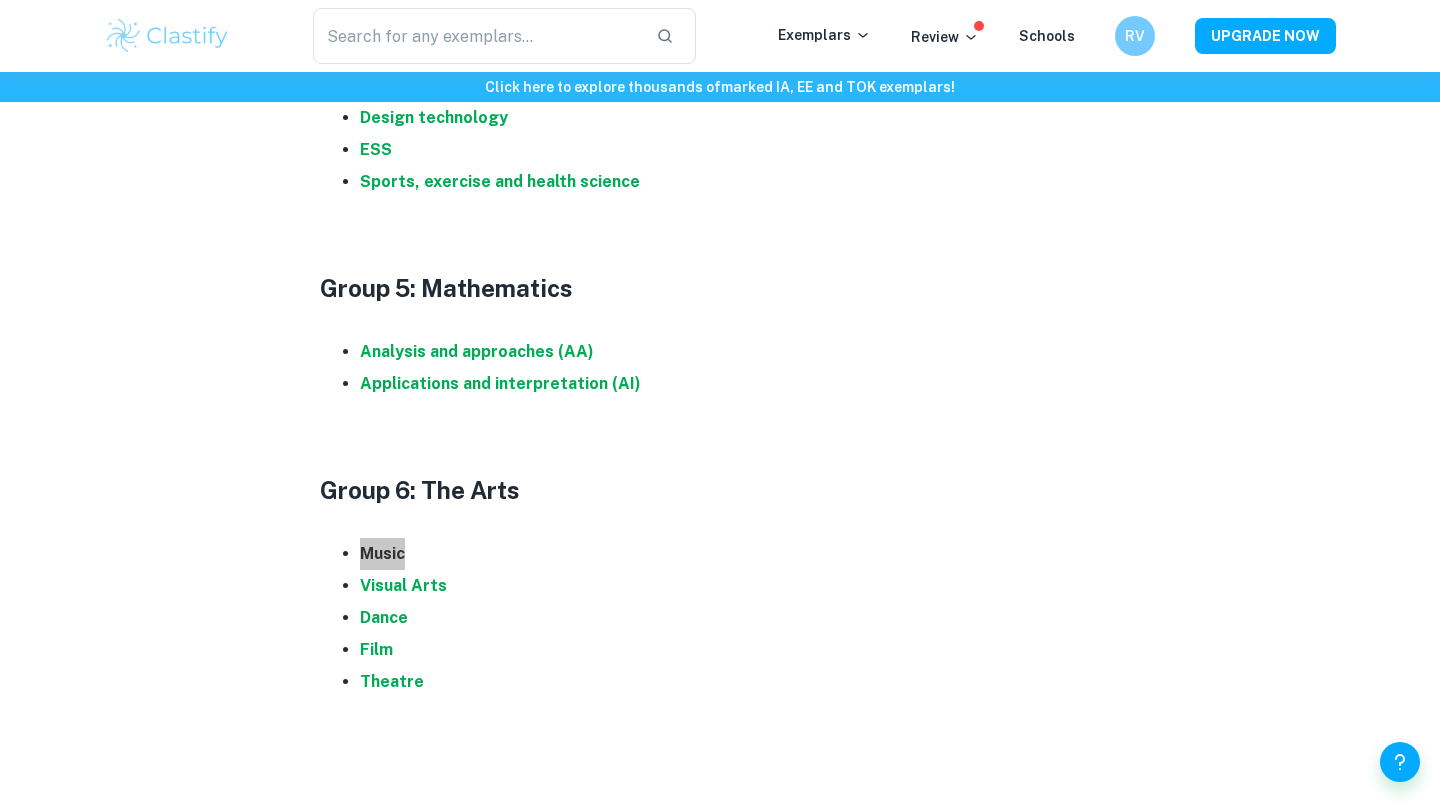 drag, startPoint x: 381, startPoint y: 555, endPoint x: 1260, endPoint y: 1, distance: 1039.0173 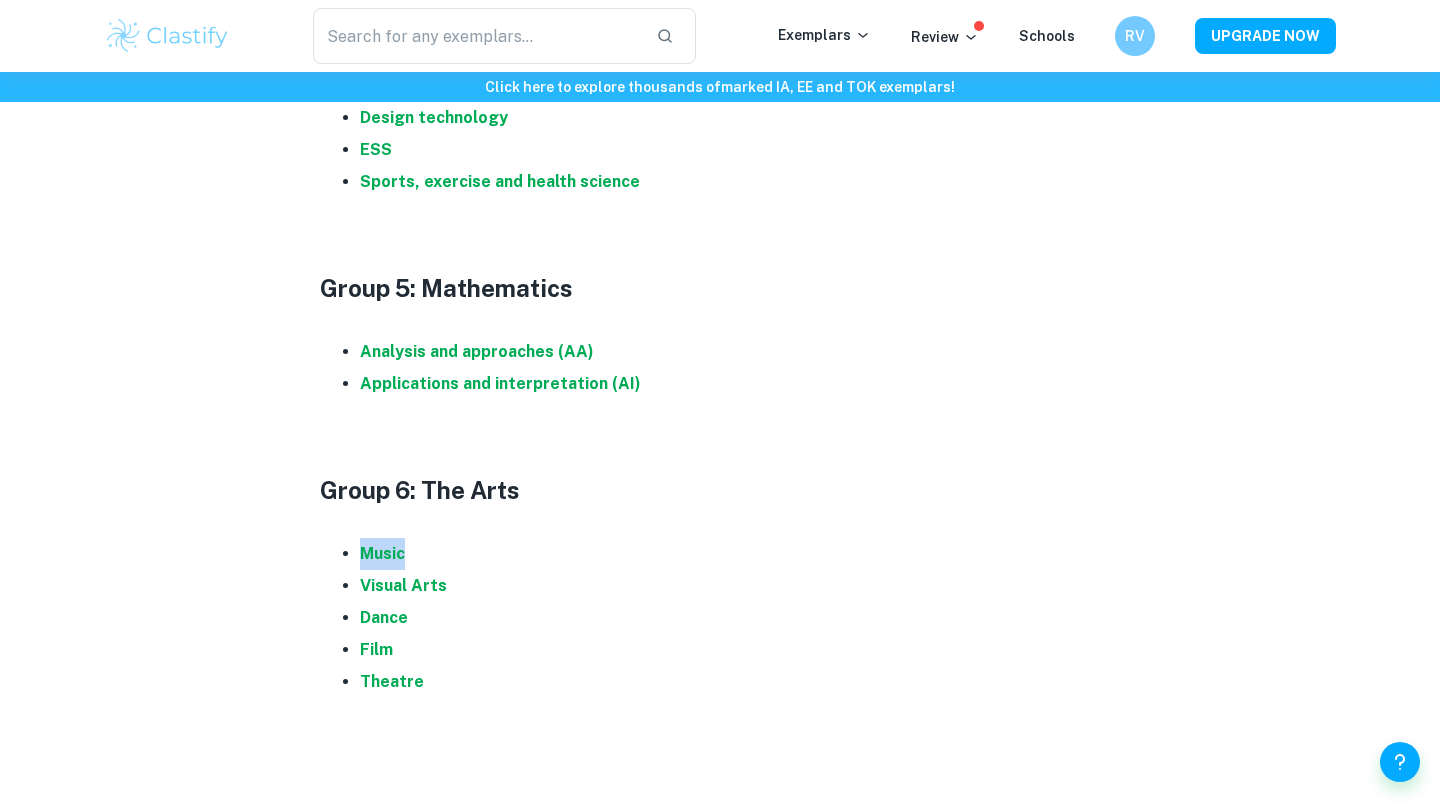 scroll, scrollTop: 2225, scrollLeft: 0, axis: vertical 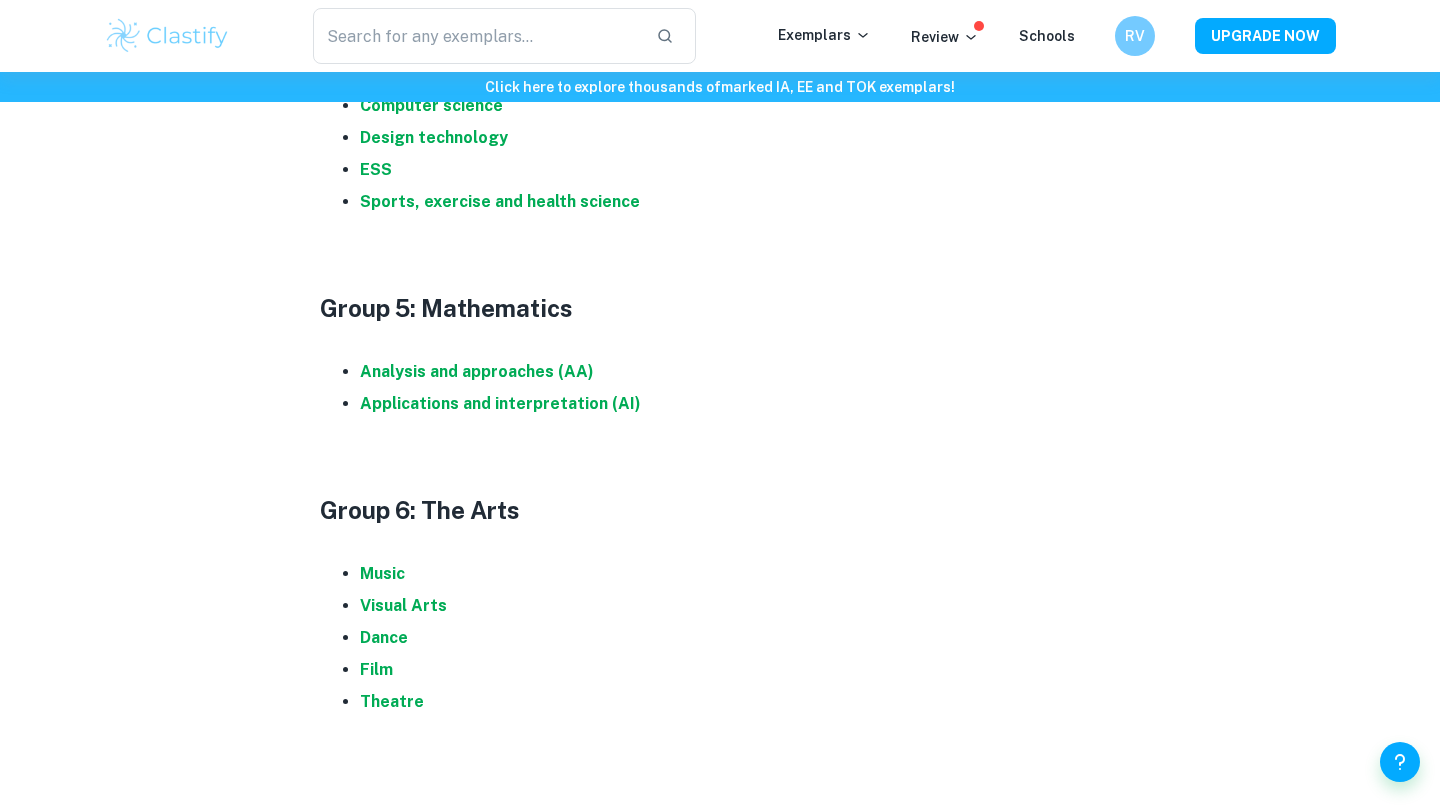 click on "Group 6: The Arts" at bounding box center [720, 510] 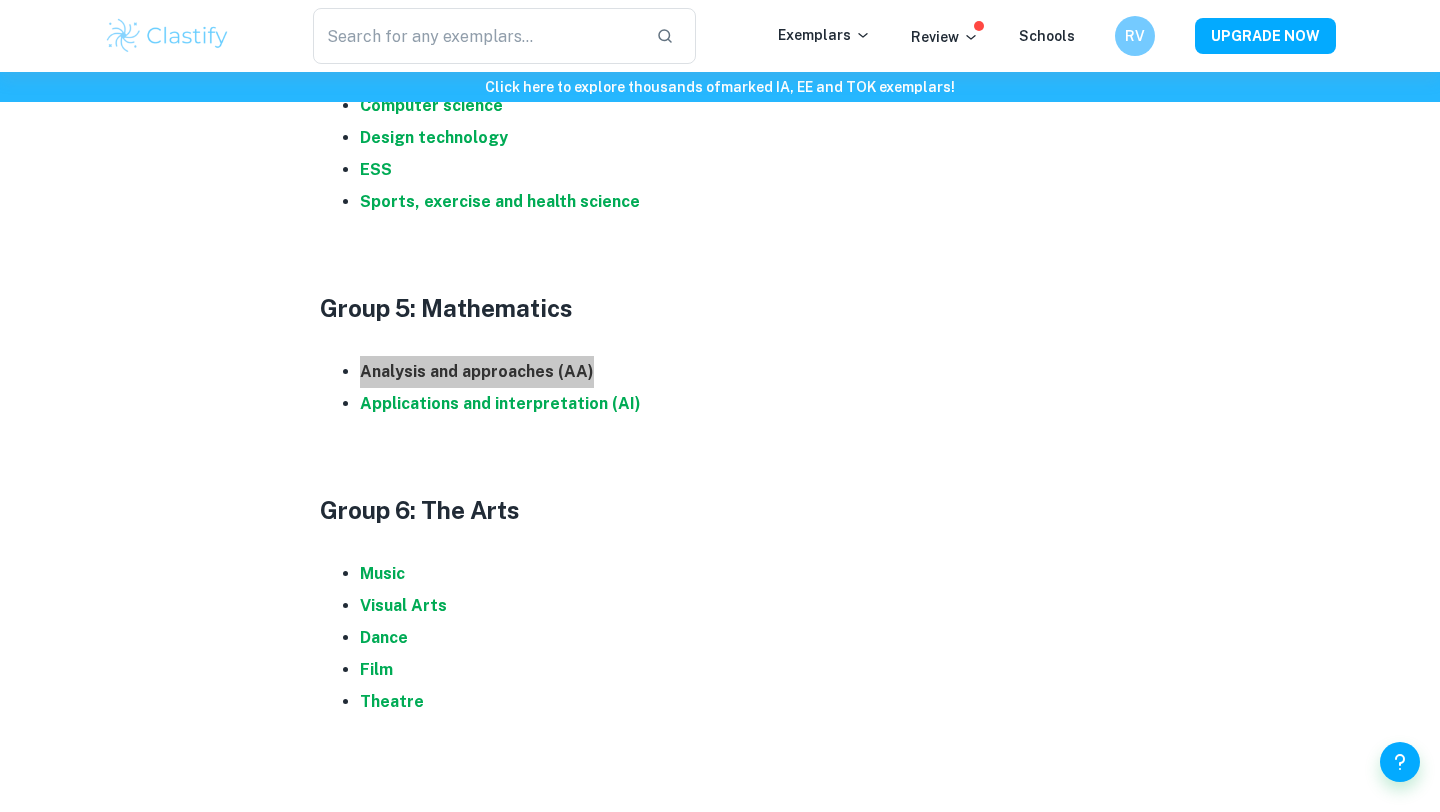 drag, startPoint x: 521, startPoint y: 377, endPoint x: 1282, endPoint y: 4, distance: 847.49634 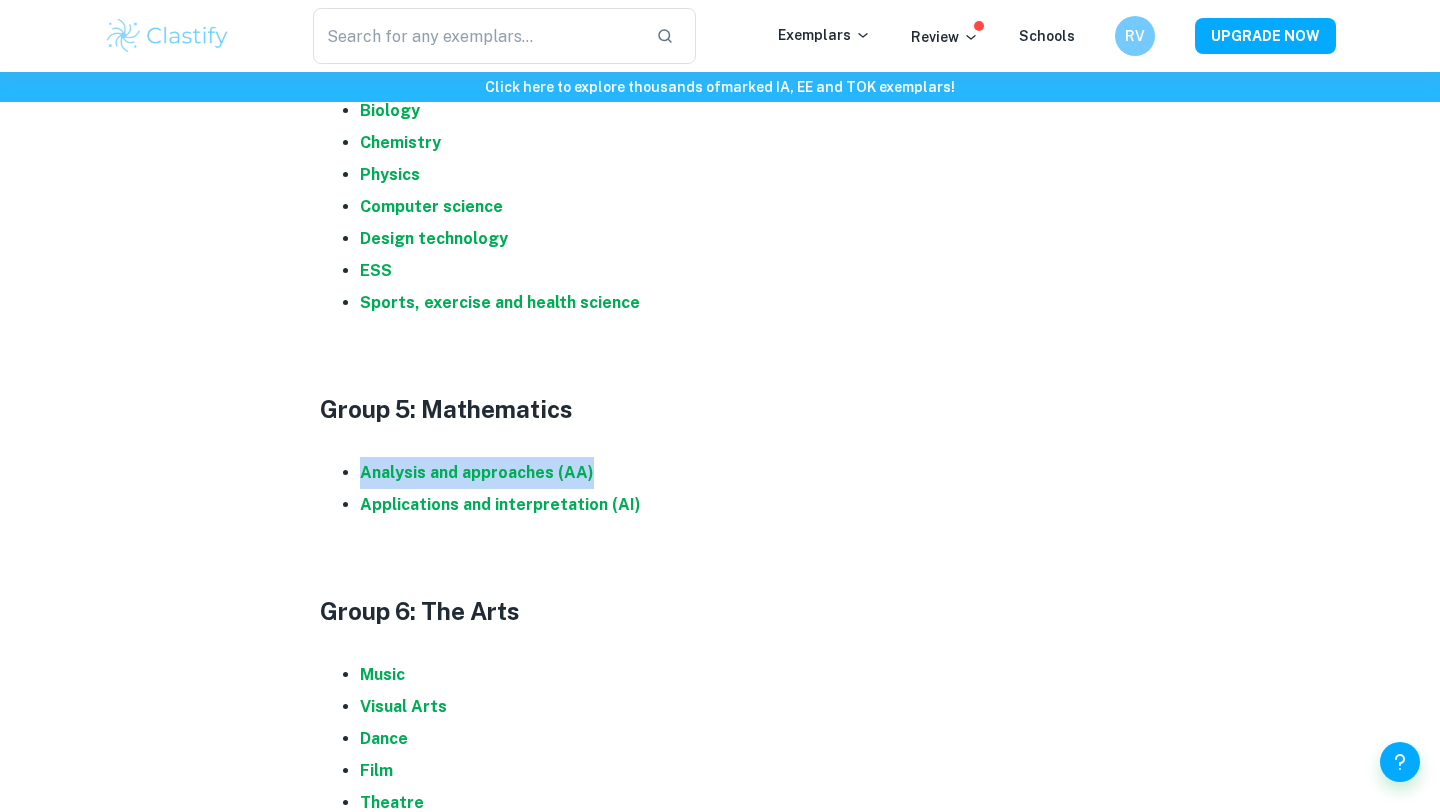 scroll, scrollTop: 2090, scrollLeft: 0, axis: vertical 